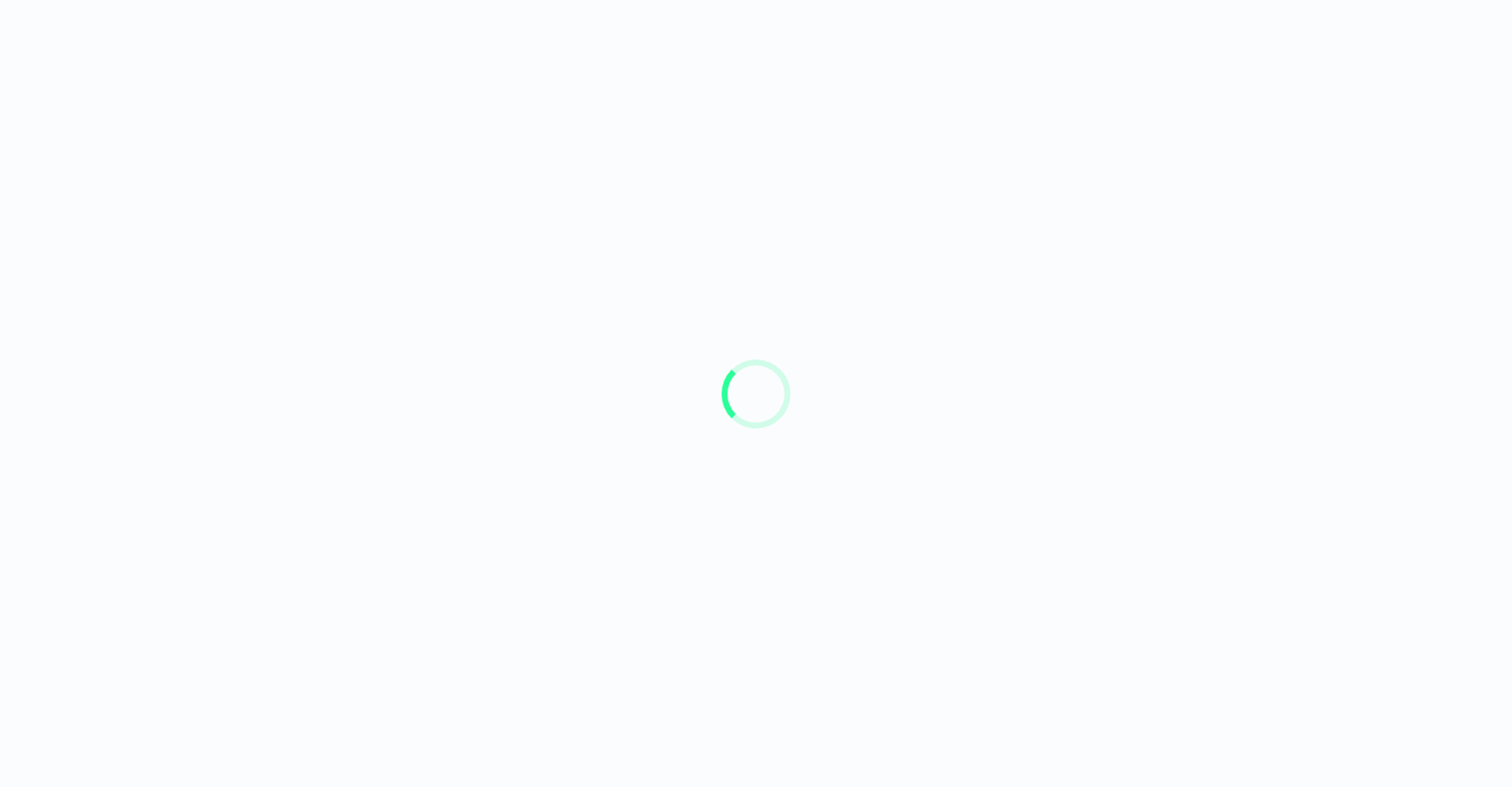 scroll, scrollTop: 0, scrollLeft: 0, axis: both 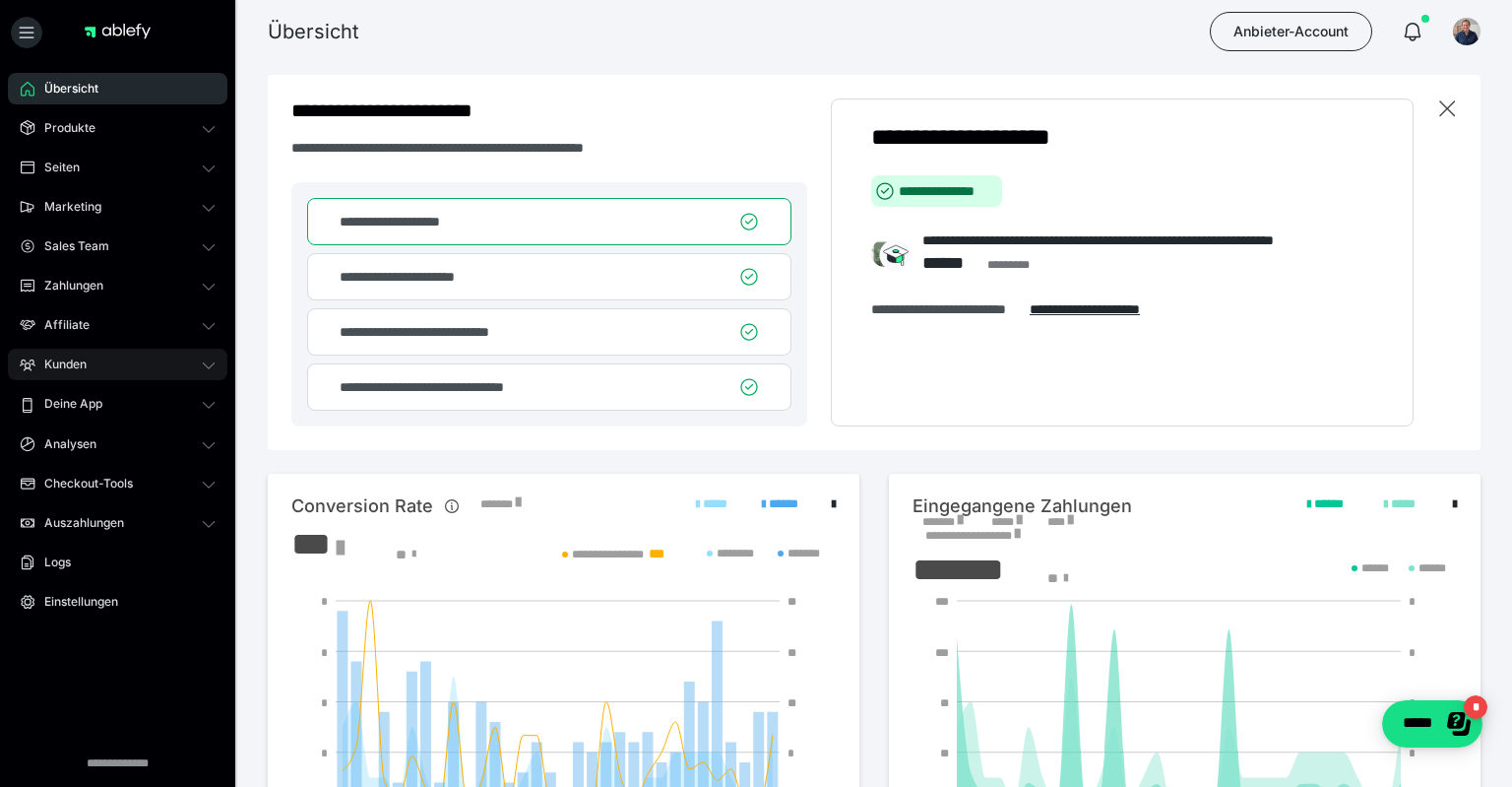 click 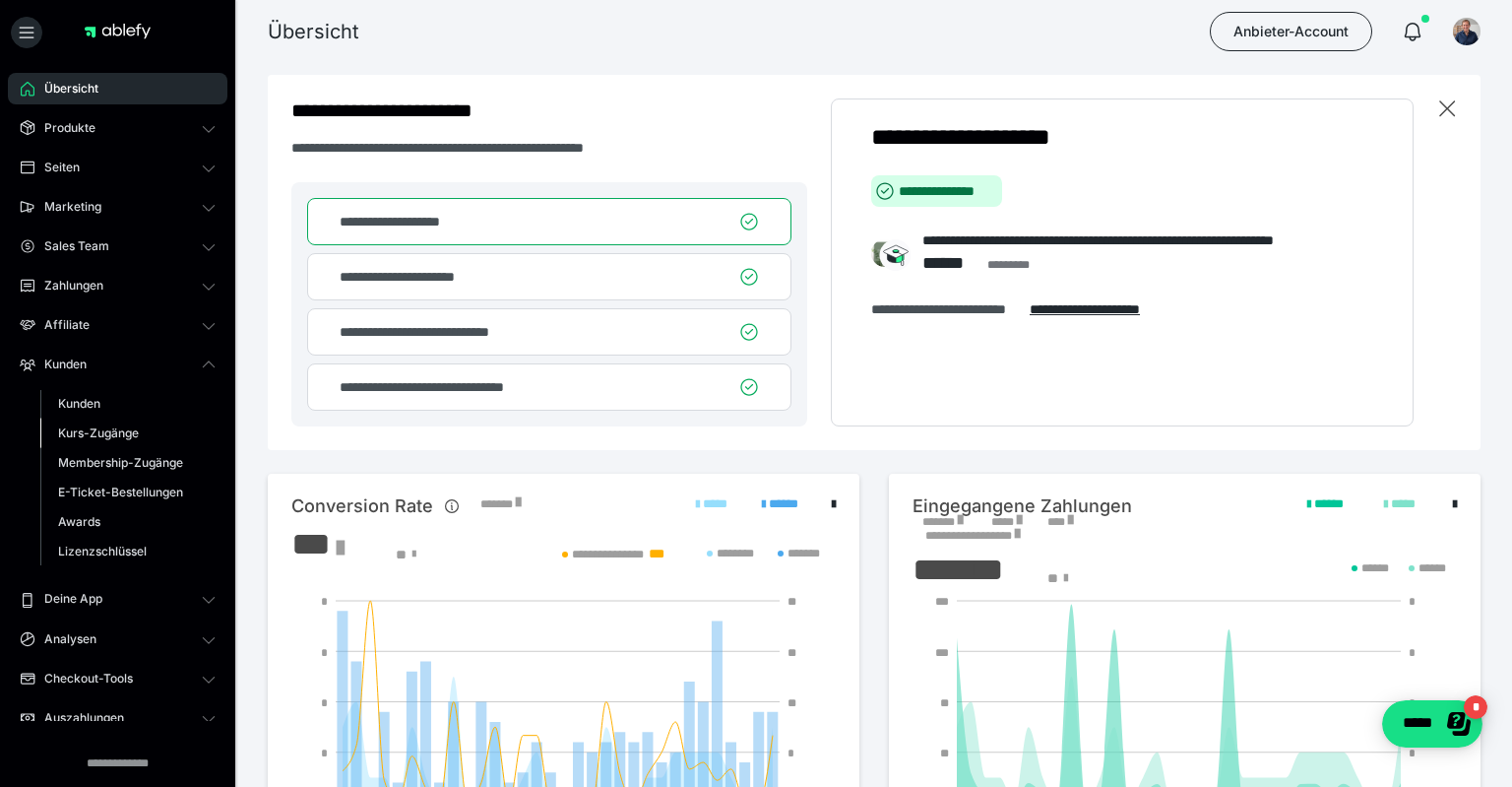 click on "Kurs-Zugänge" at bounding box center (98, 432) 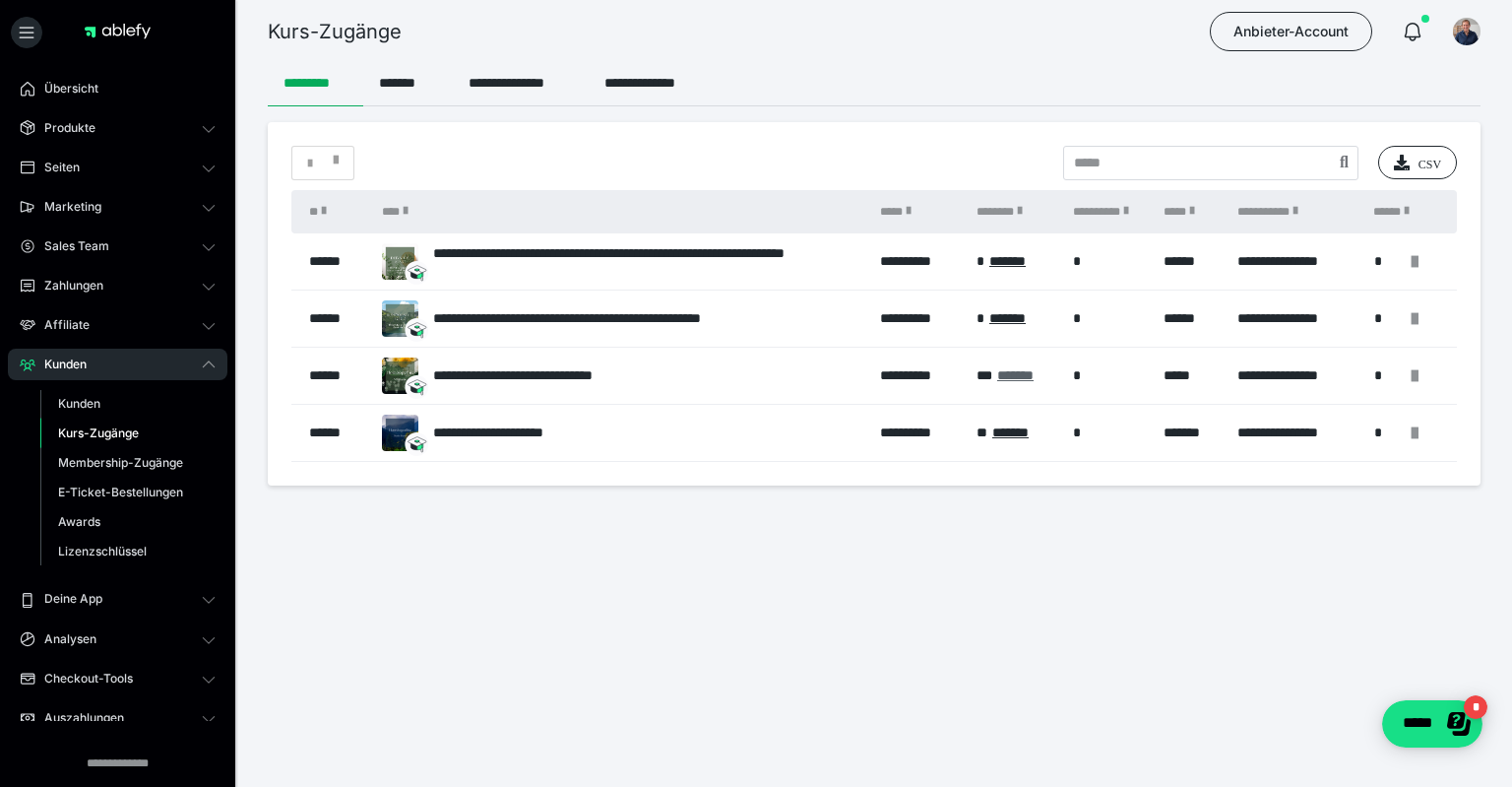 click on "*******" at bounding box center [1015, 375] 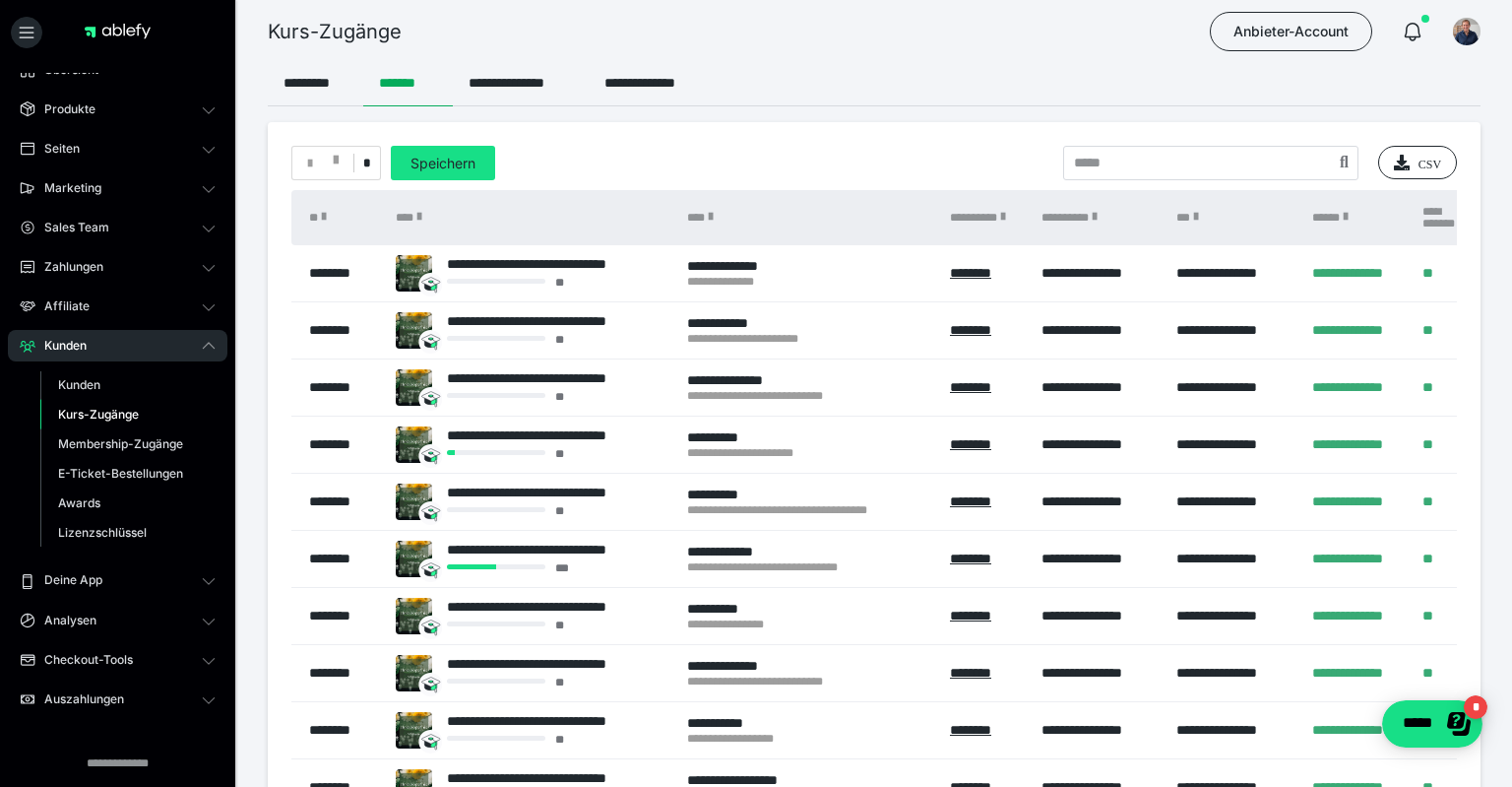 scroll, scrollTop: 136, scrollLeft: 0, axis: vertical 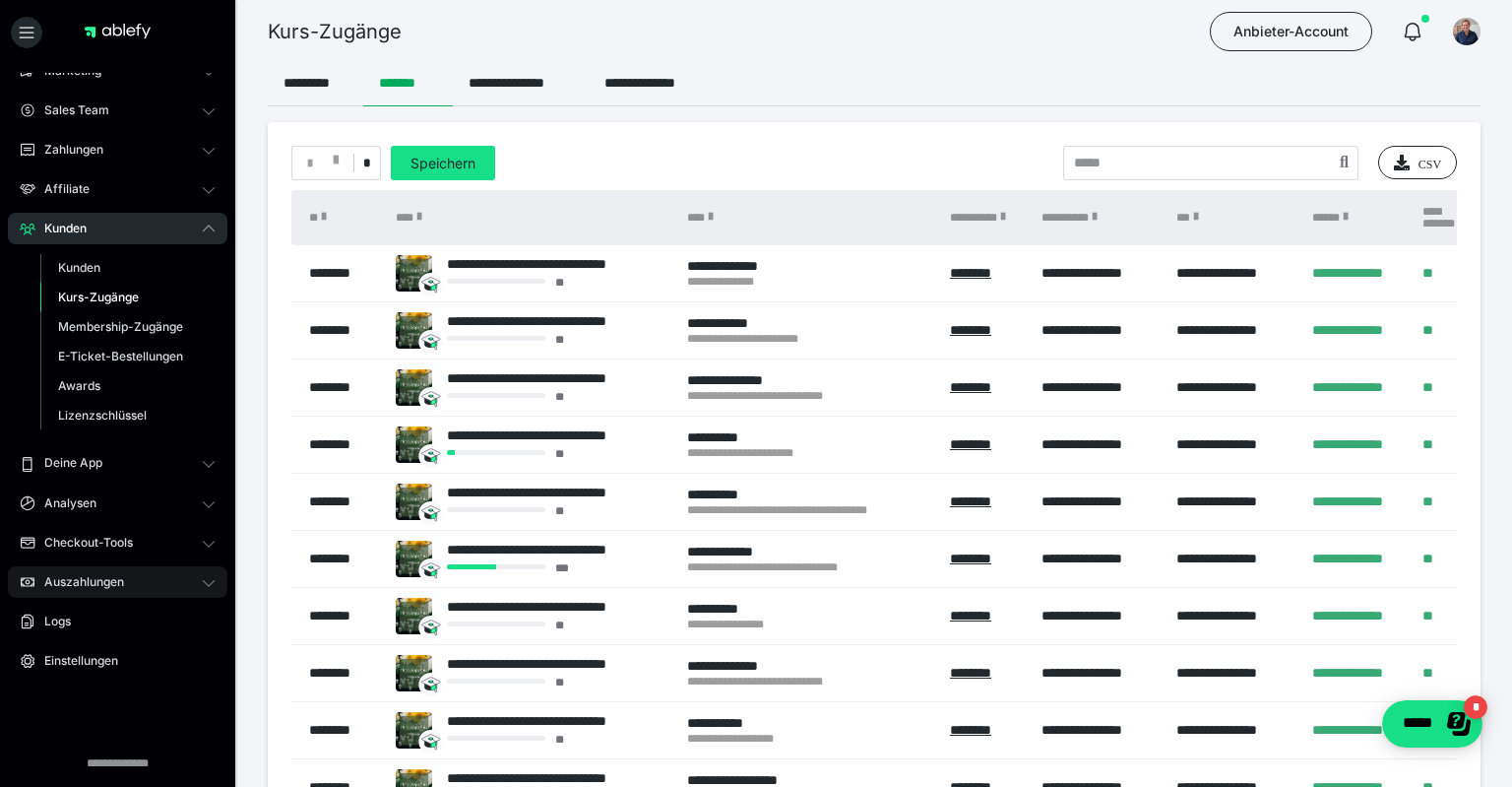 click on "Auszahlungen" at bounding box center (77, 582) 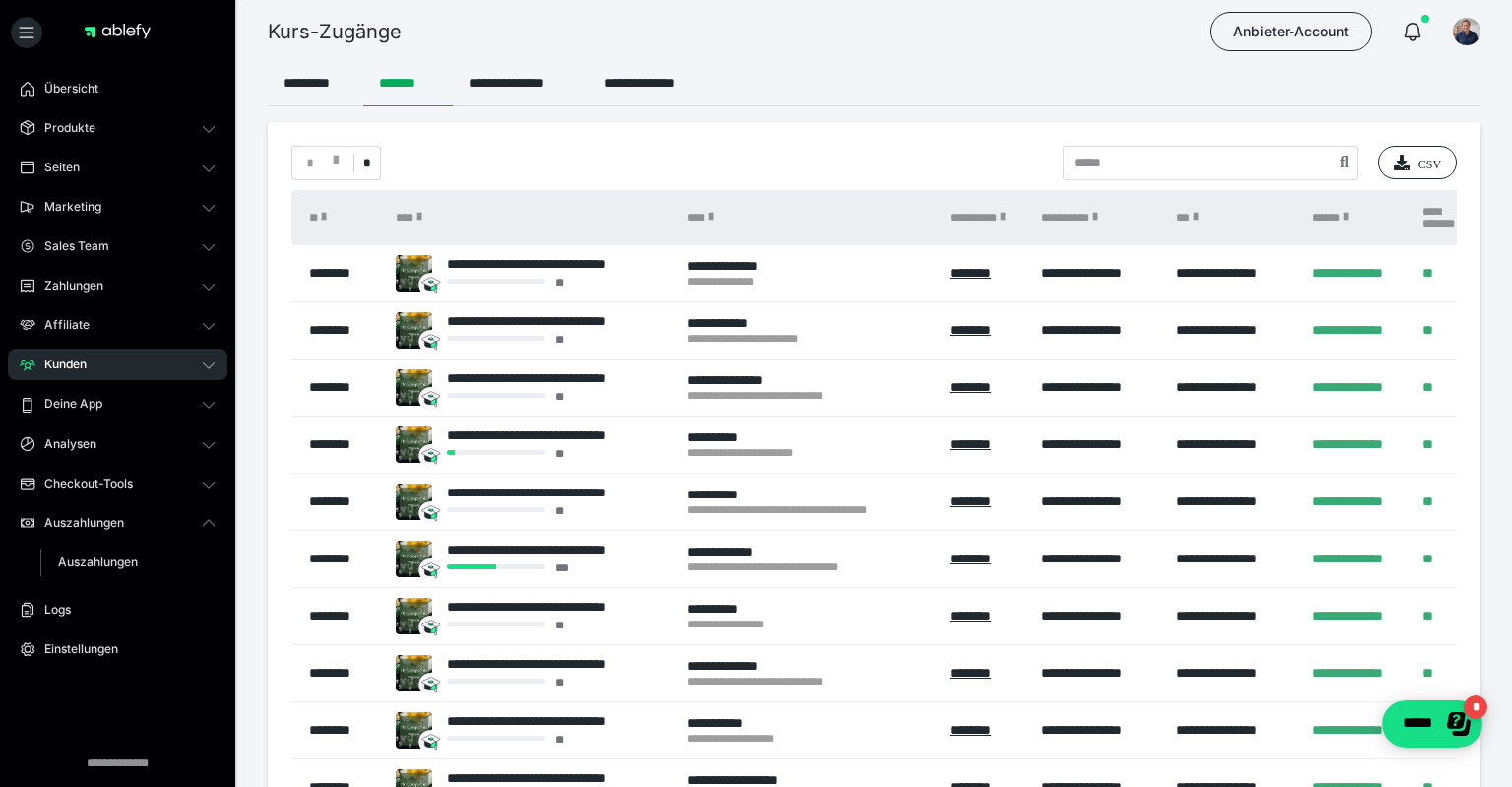 scroll, scrollTop: 0, scrollLeft: 0, axis: both 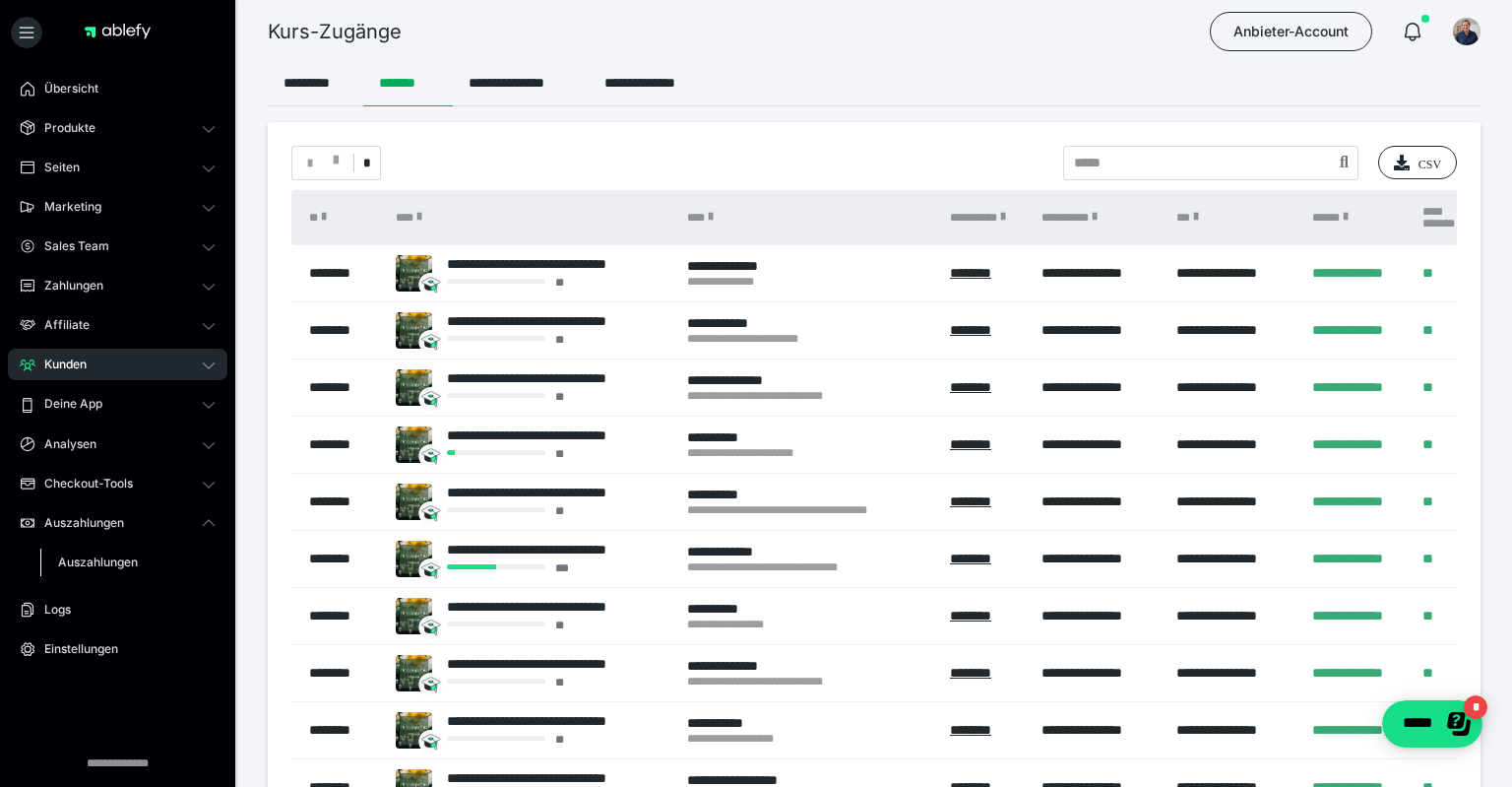 click on "Auszahlungen" at bounding box center [97, 561] 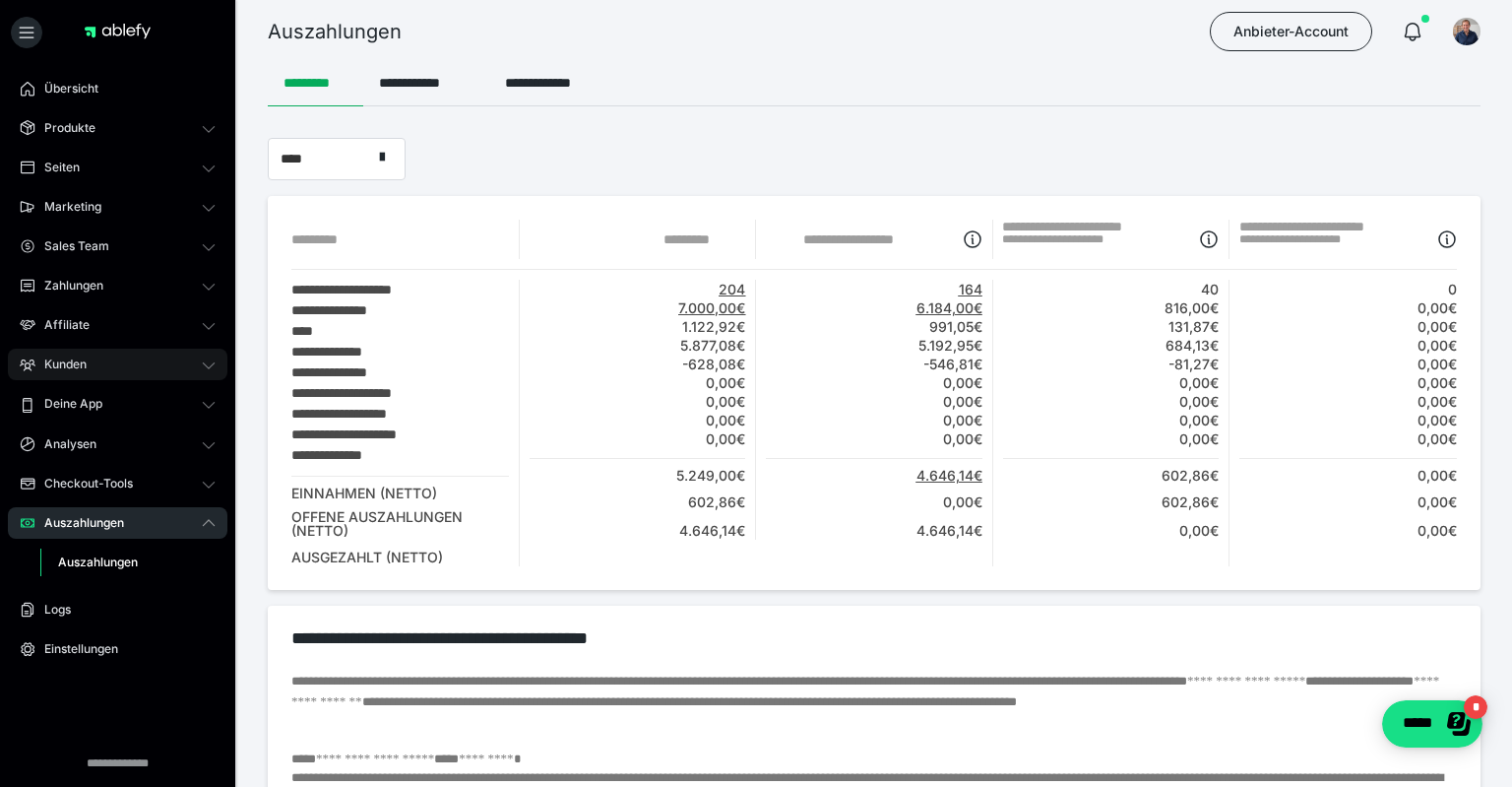 click 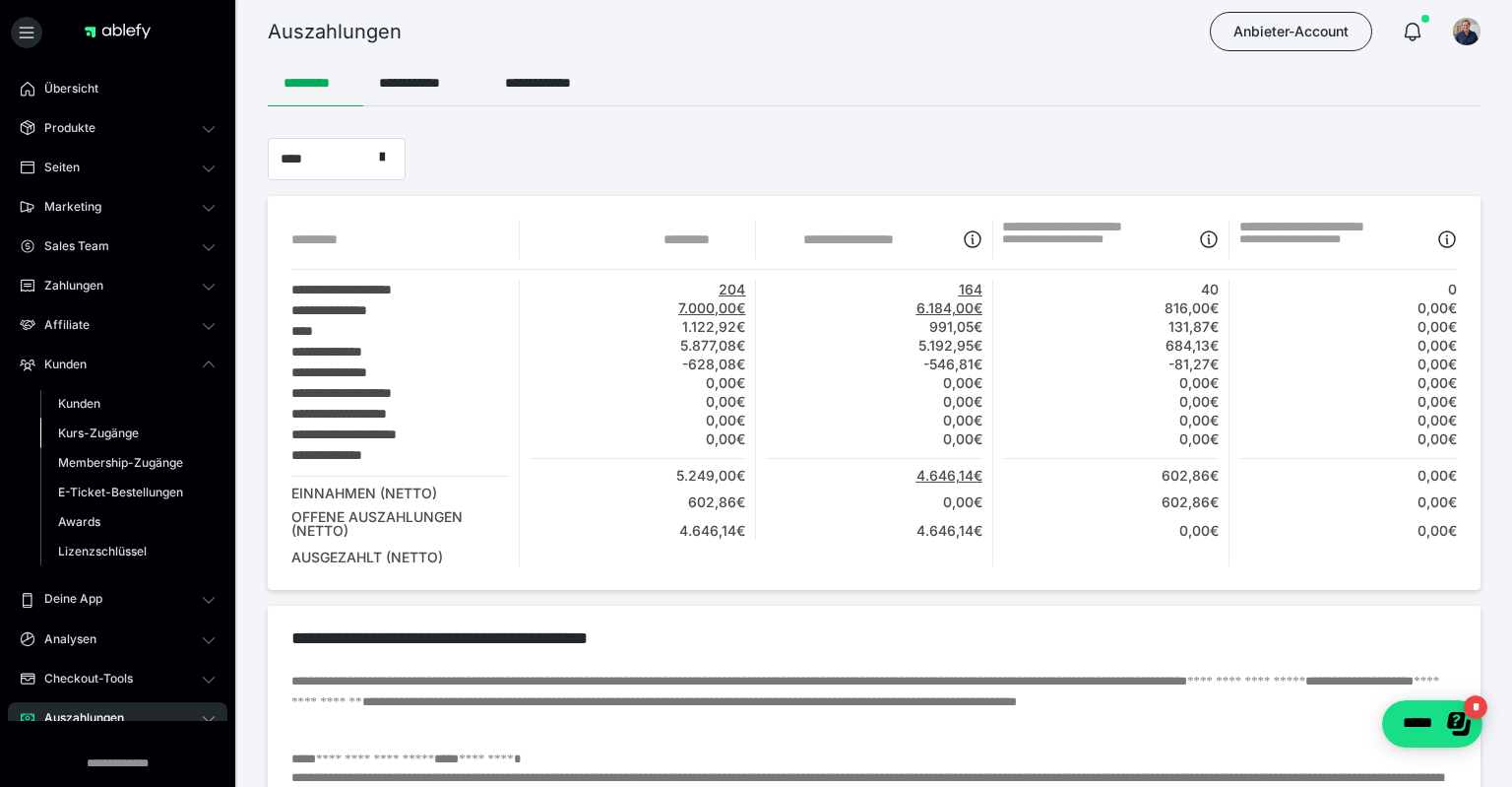 click on "Kurs-Zugänge" at bounding box center [98, 432] 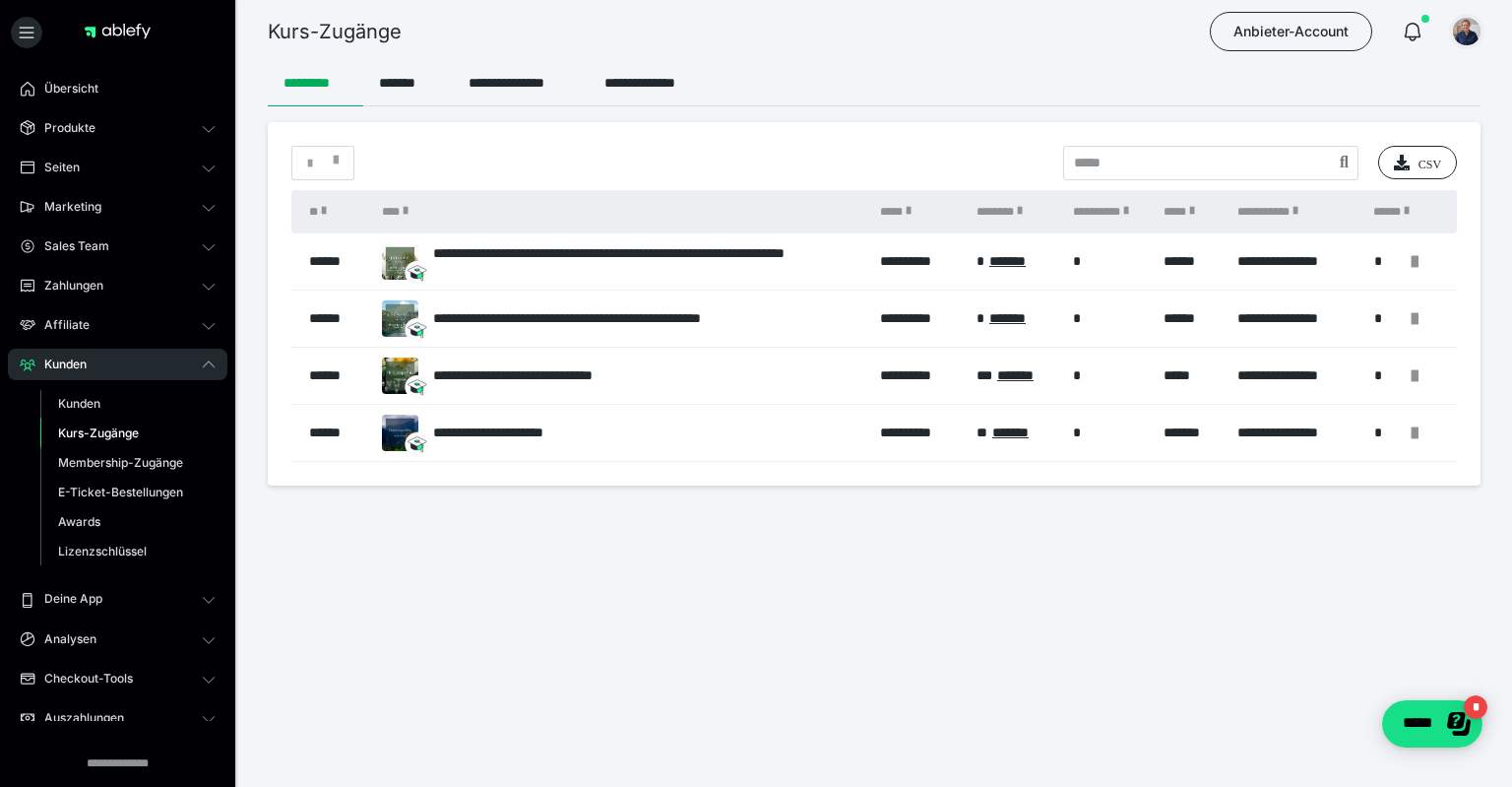 click at bounding box center [1467, 32] 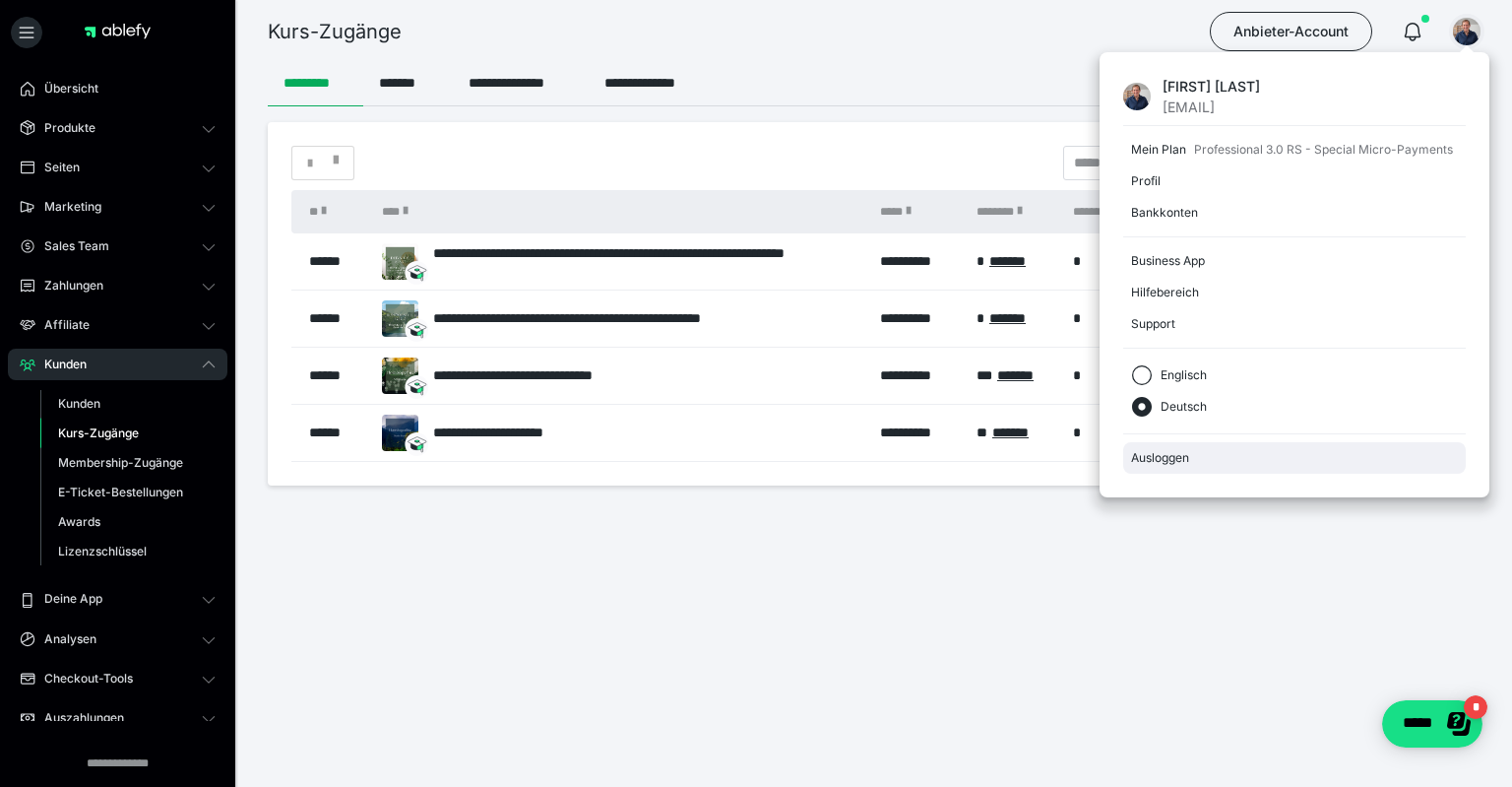 click on "Ausloggen" at bounding box center [1294, 458] 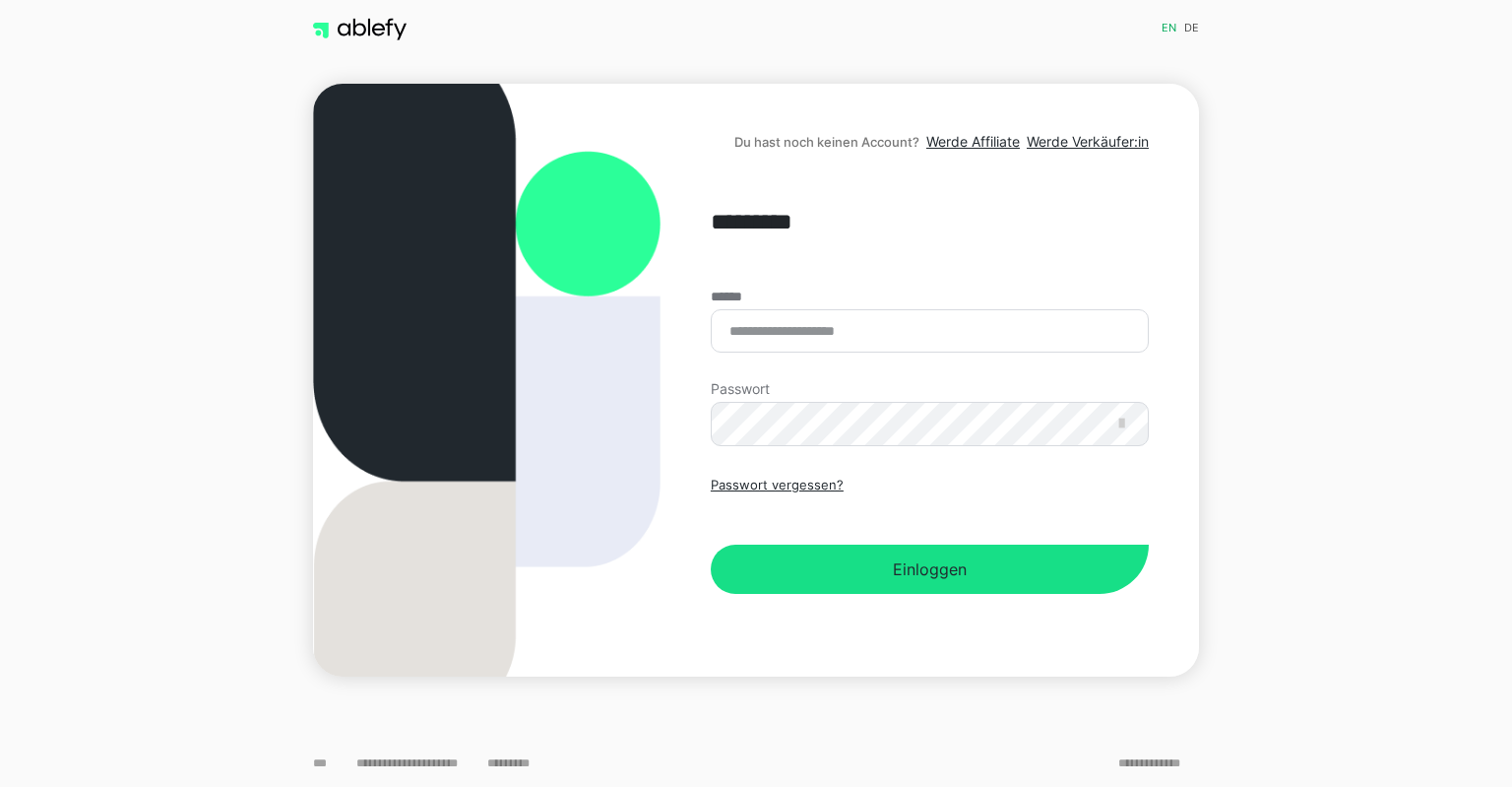 scroll, scrollTop: 0, scrollLeft: 0, axis: both 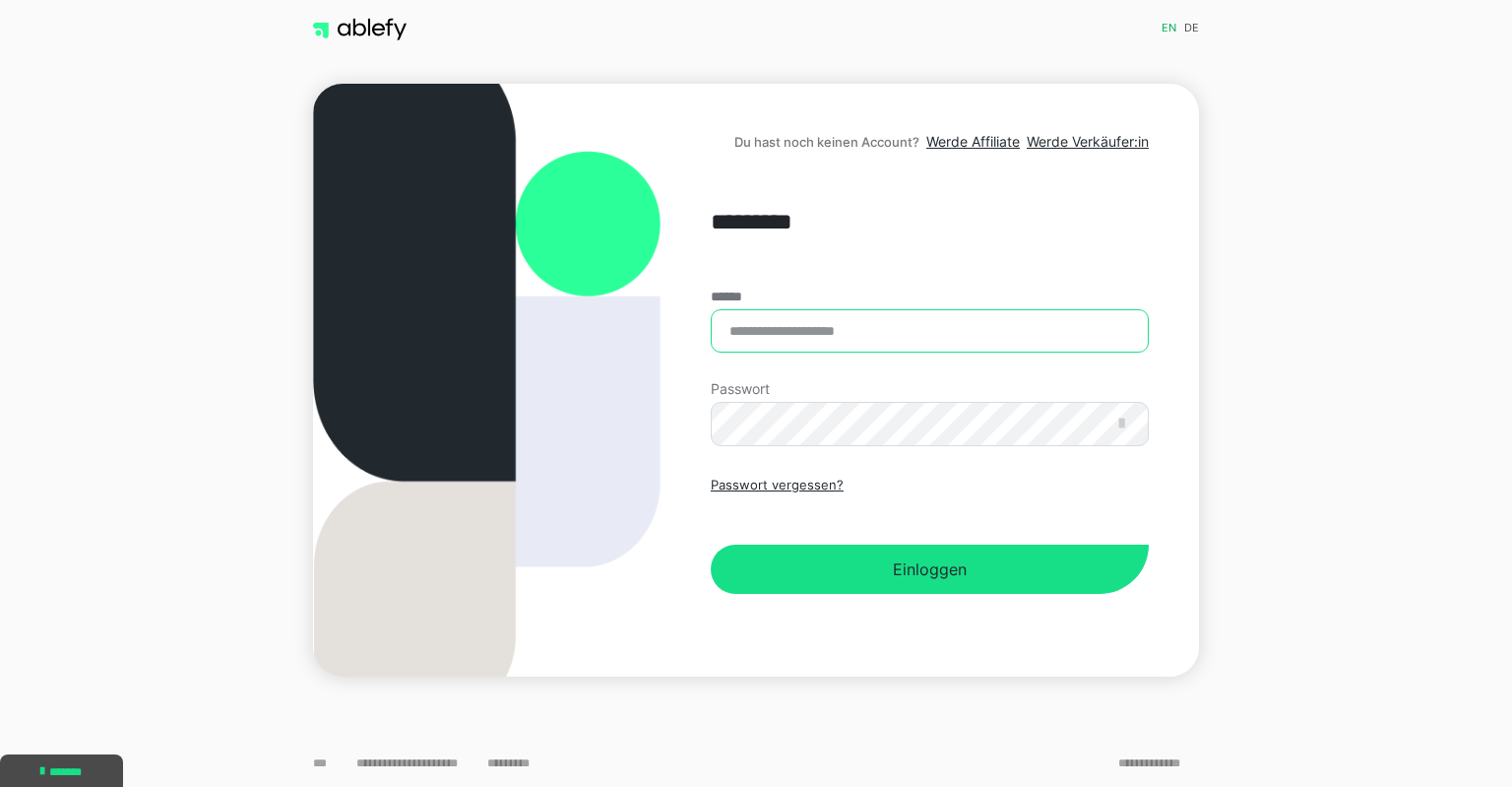 type on "**********" 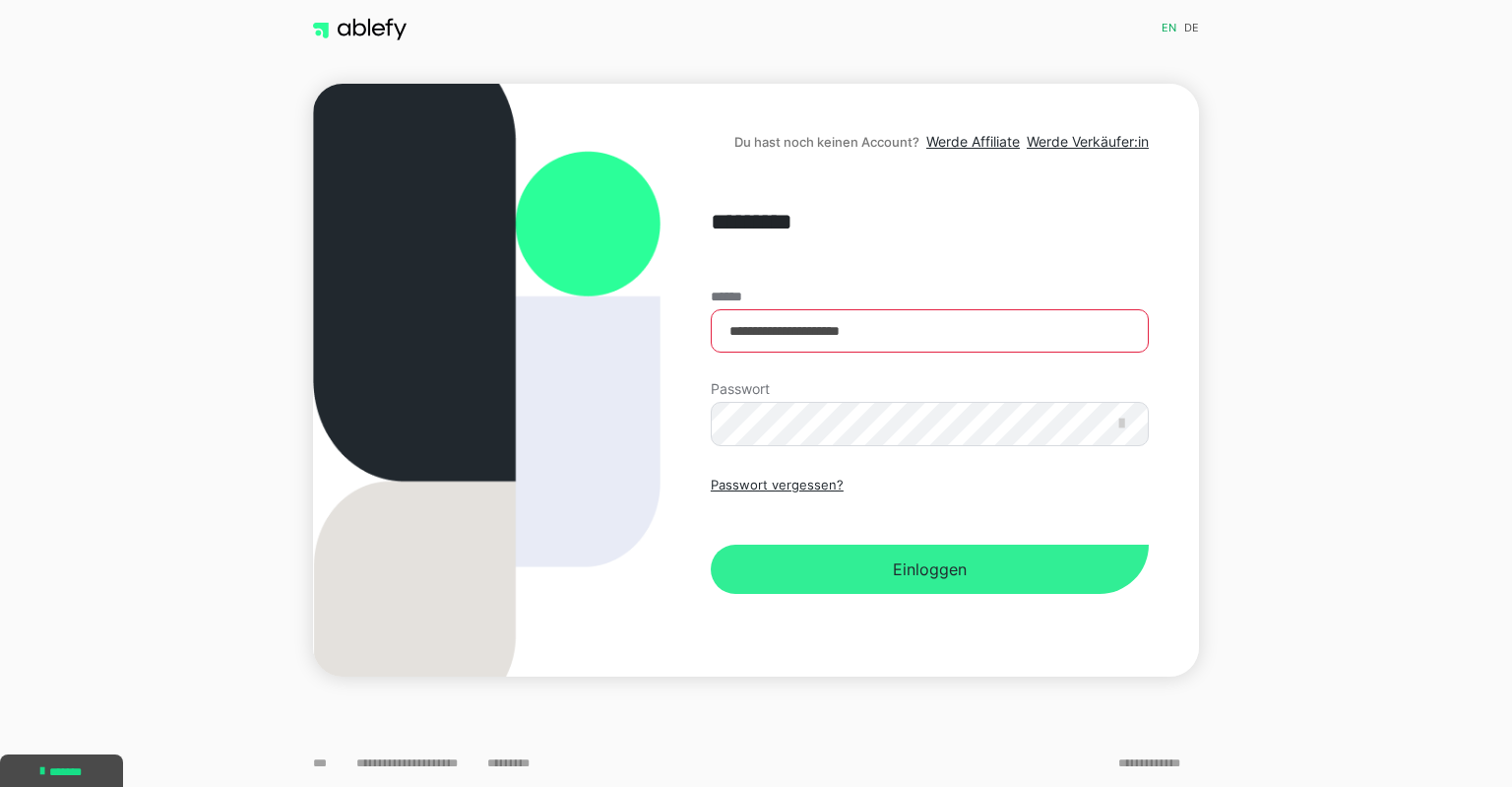 click on "Einloggen" at bounding box center (929, 569) 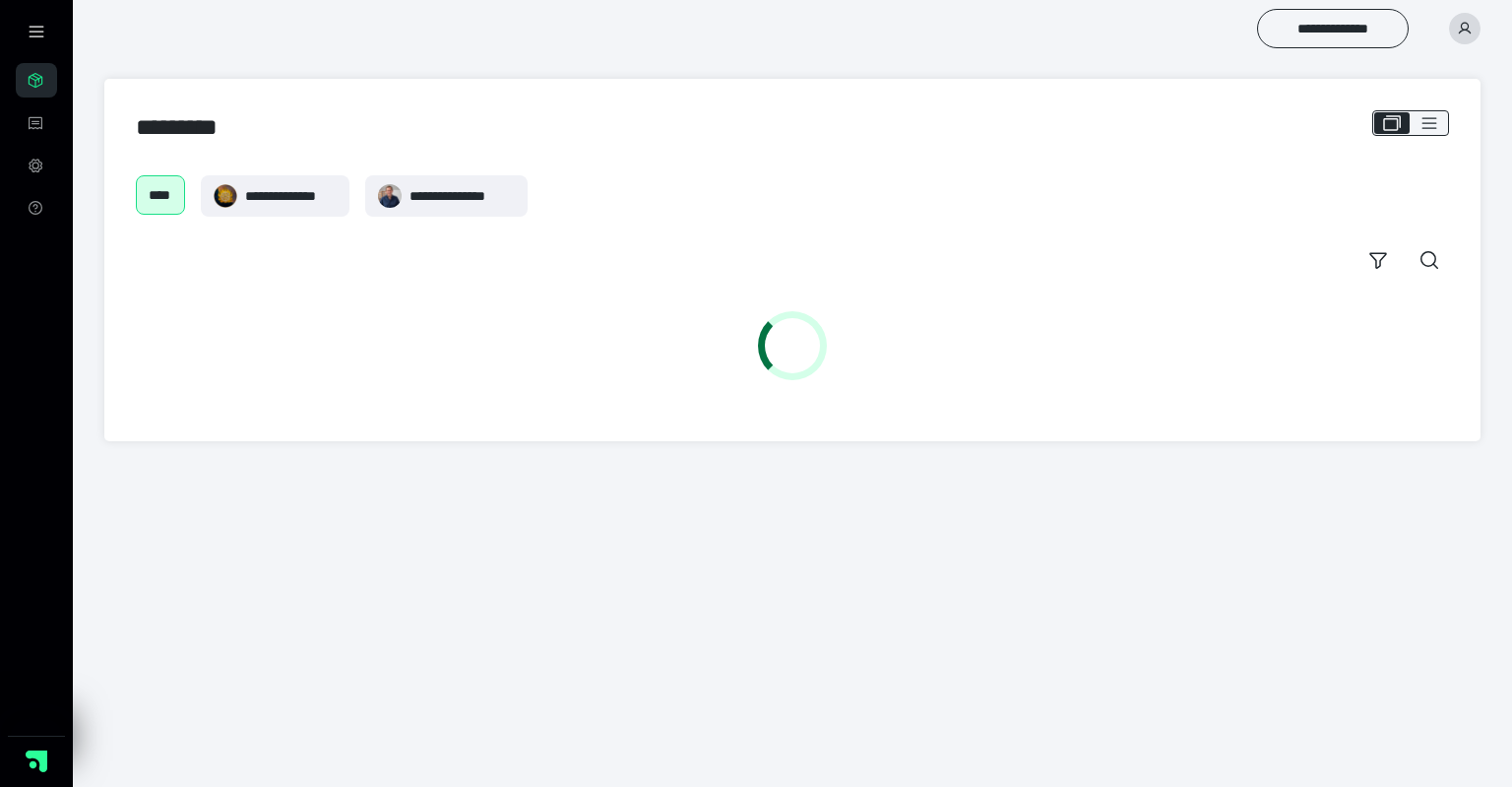 scroll, scrollTop: 0, scrollLeft: 0, axis: both 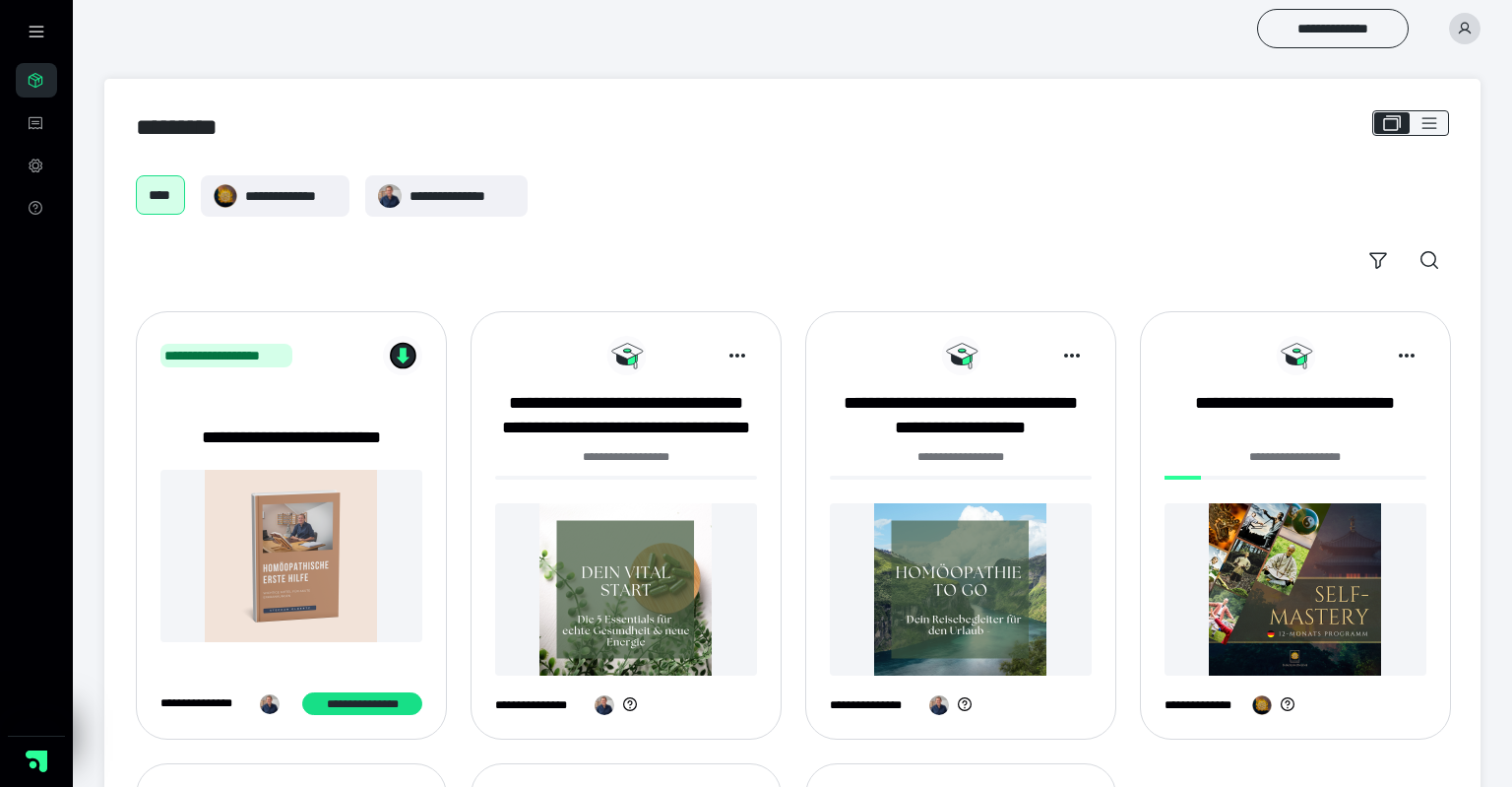click on "[FIRST] [LAST] [CITY] [STATE]" at bounding box center [792, 196] 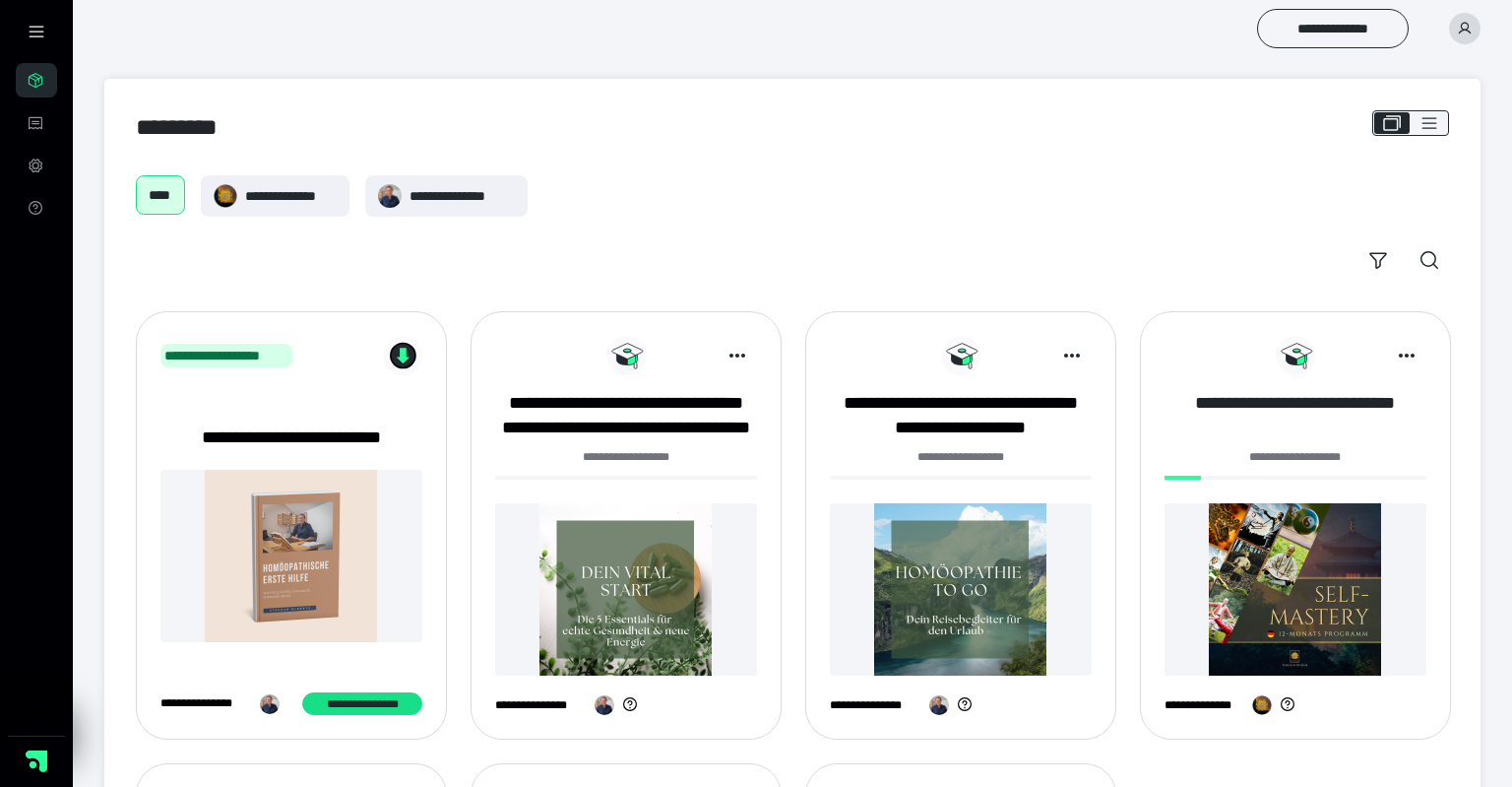 click on "**********" at bounding box center (1295, 416) 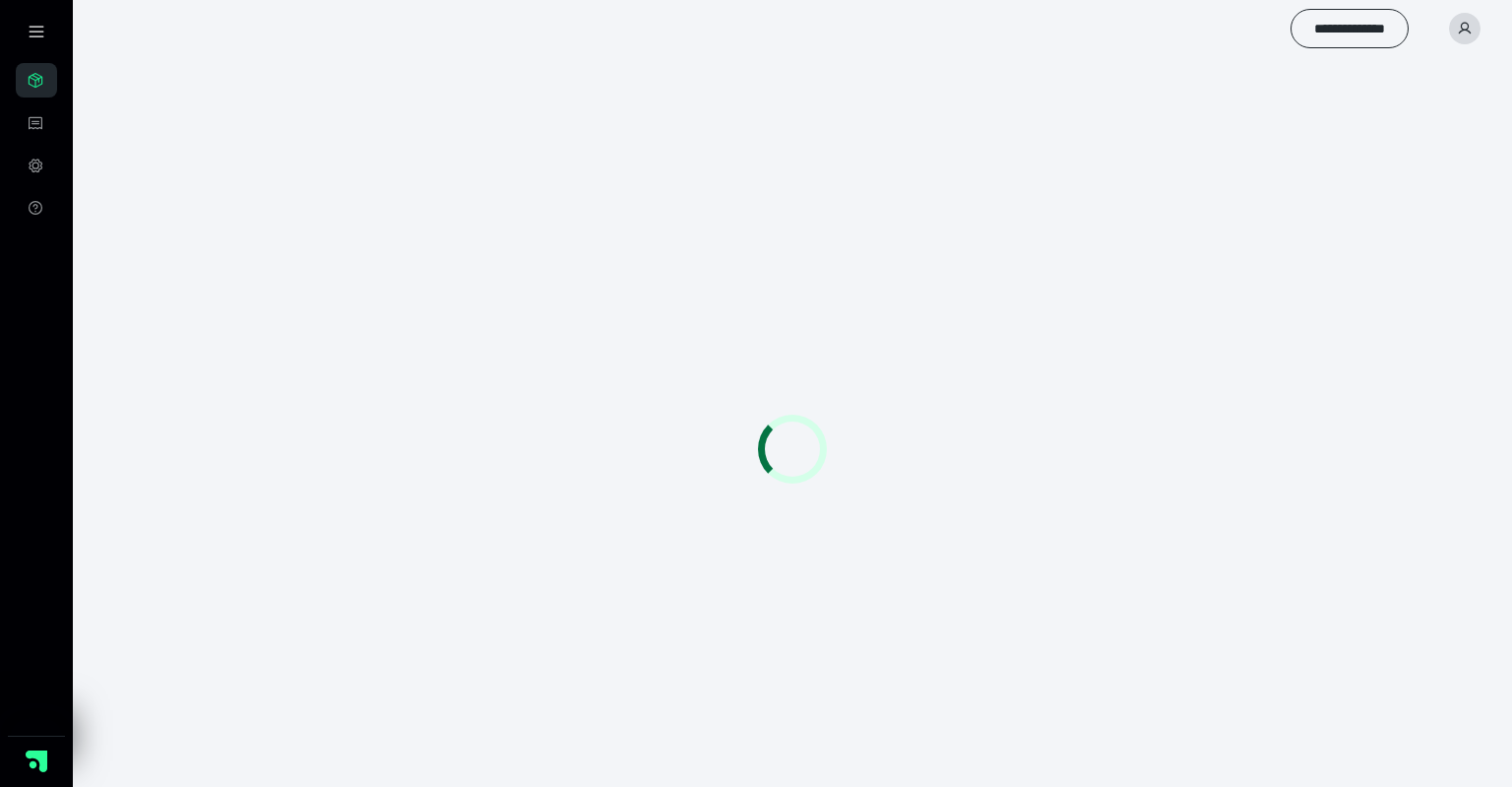 scroll, scrollTop: 0, scrollLeft: 0, axis: both 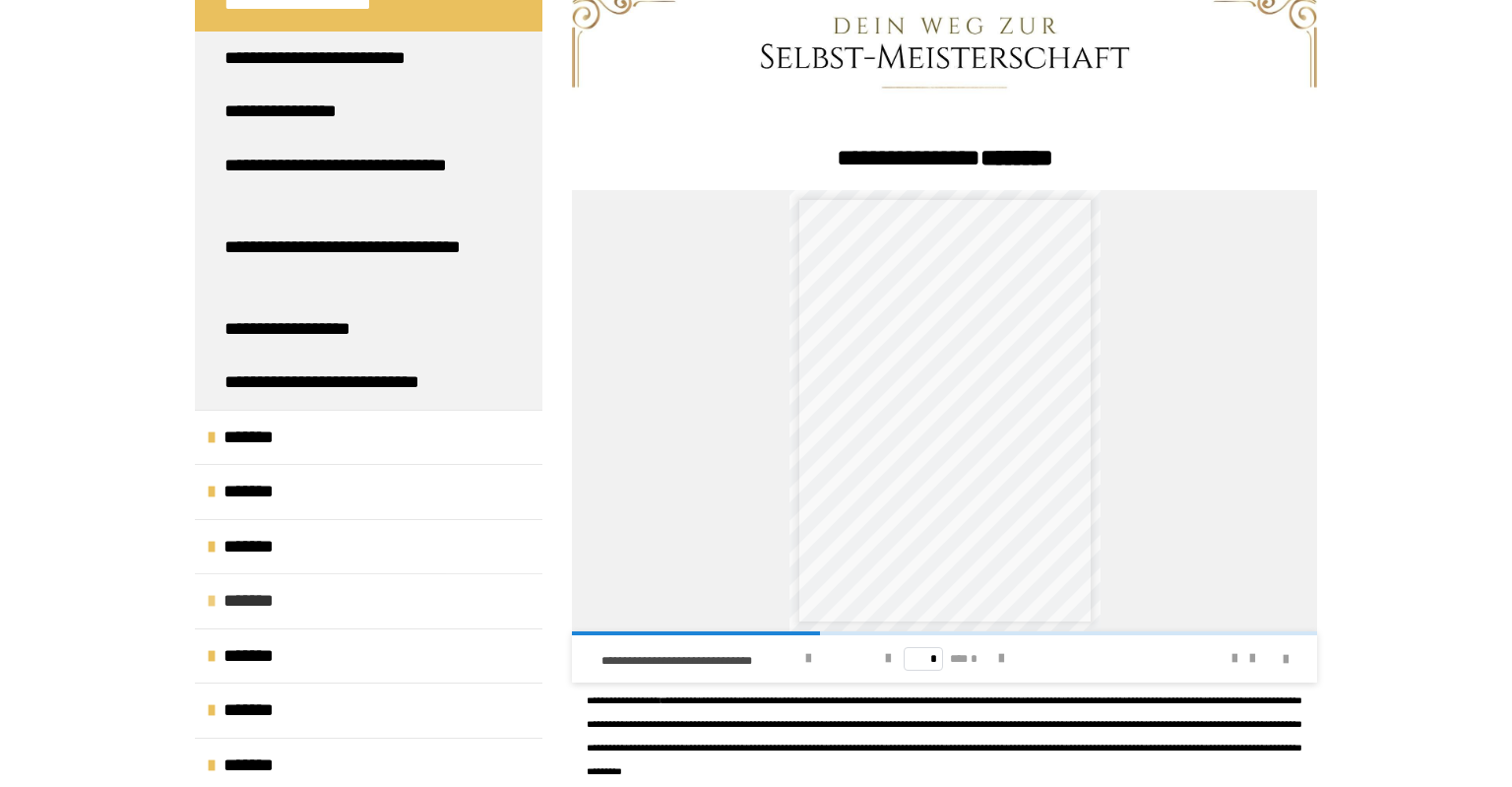 click on "*******" at bounding box center (368, 601) 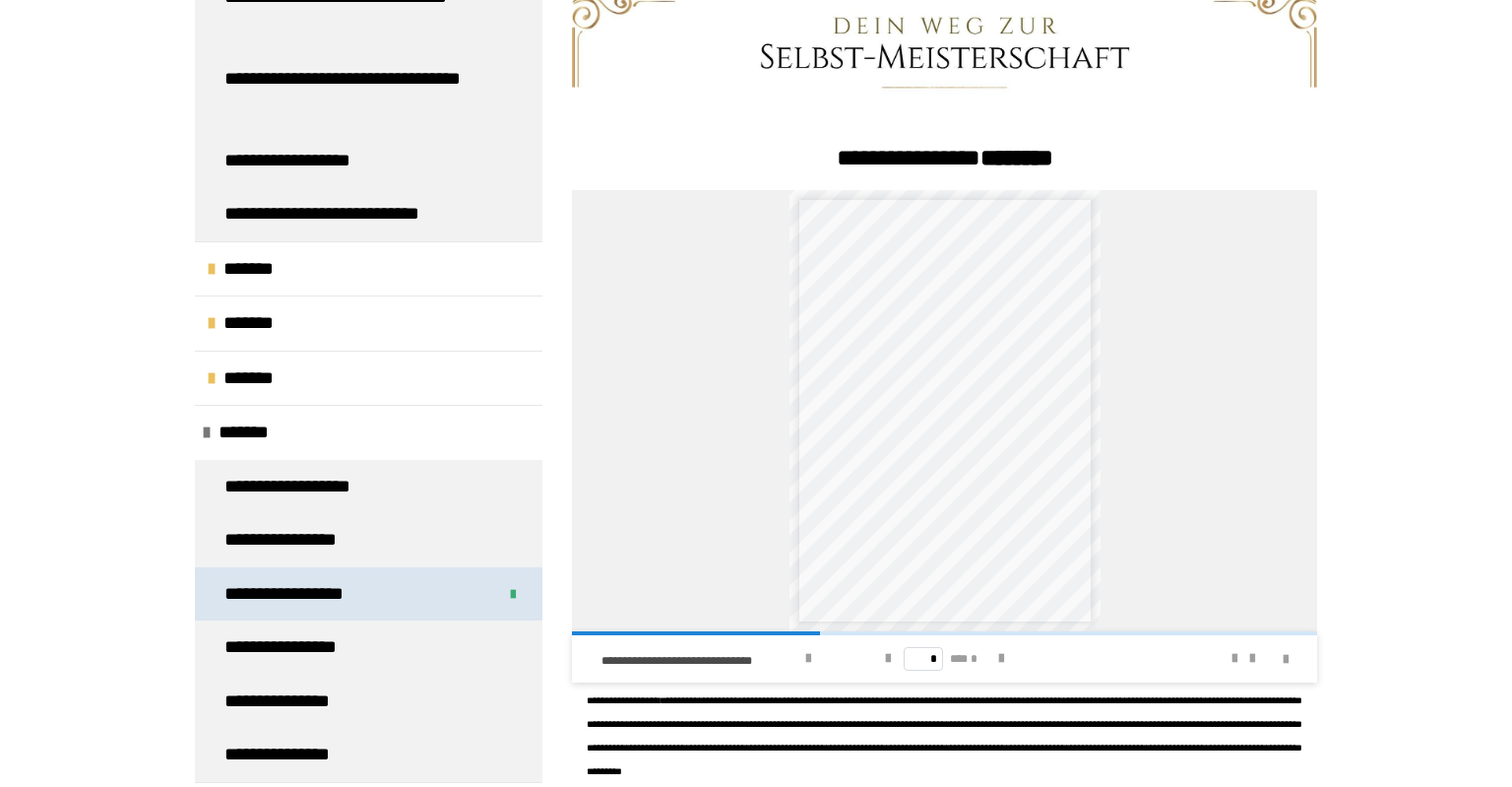 scroll, scrollTop: 378, scrollLeft: 0, axis: vertical 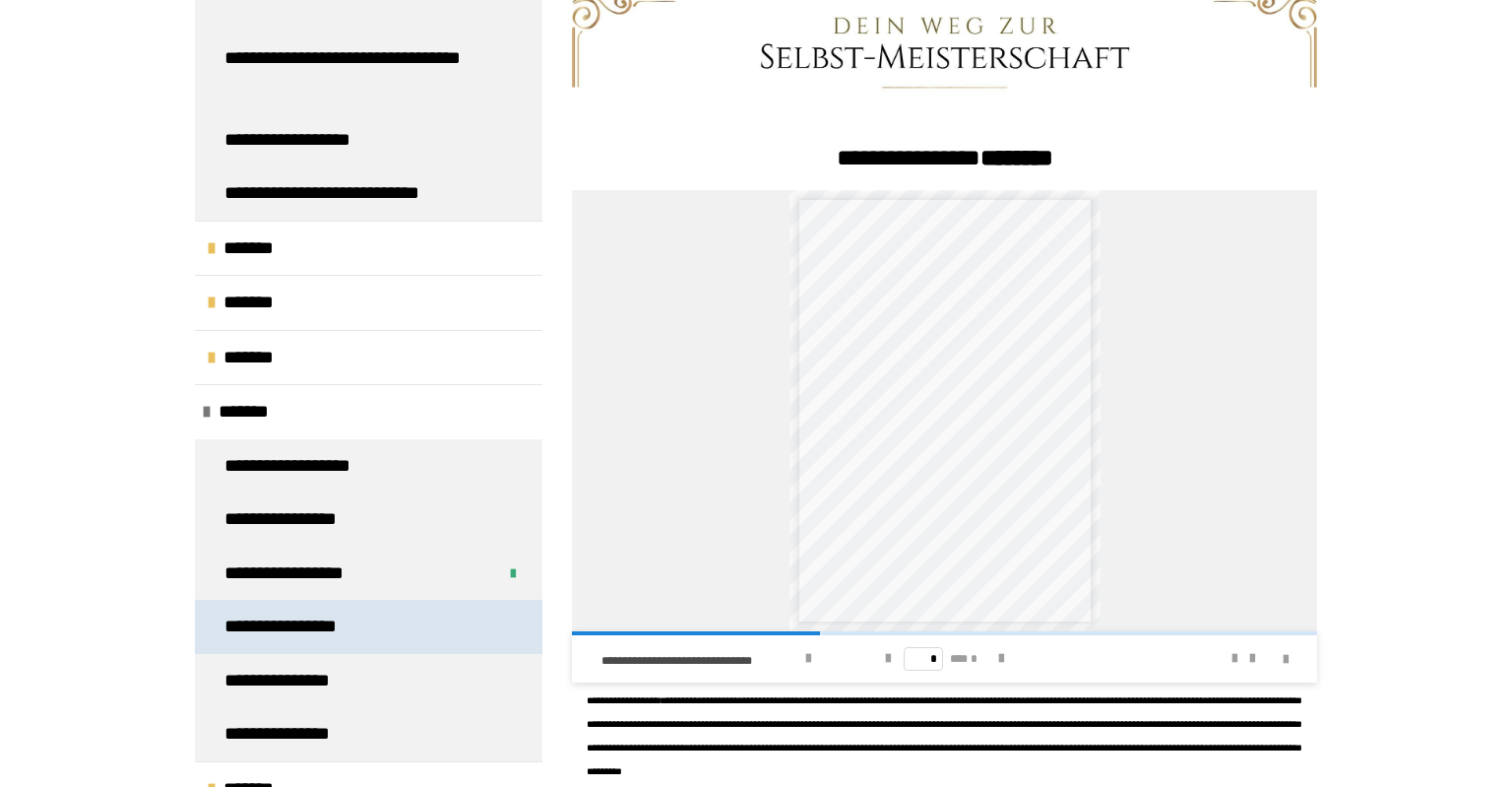 click on "**********" at bounding box center [301, 626] 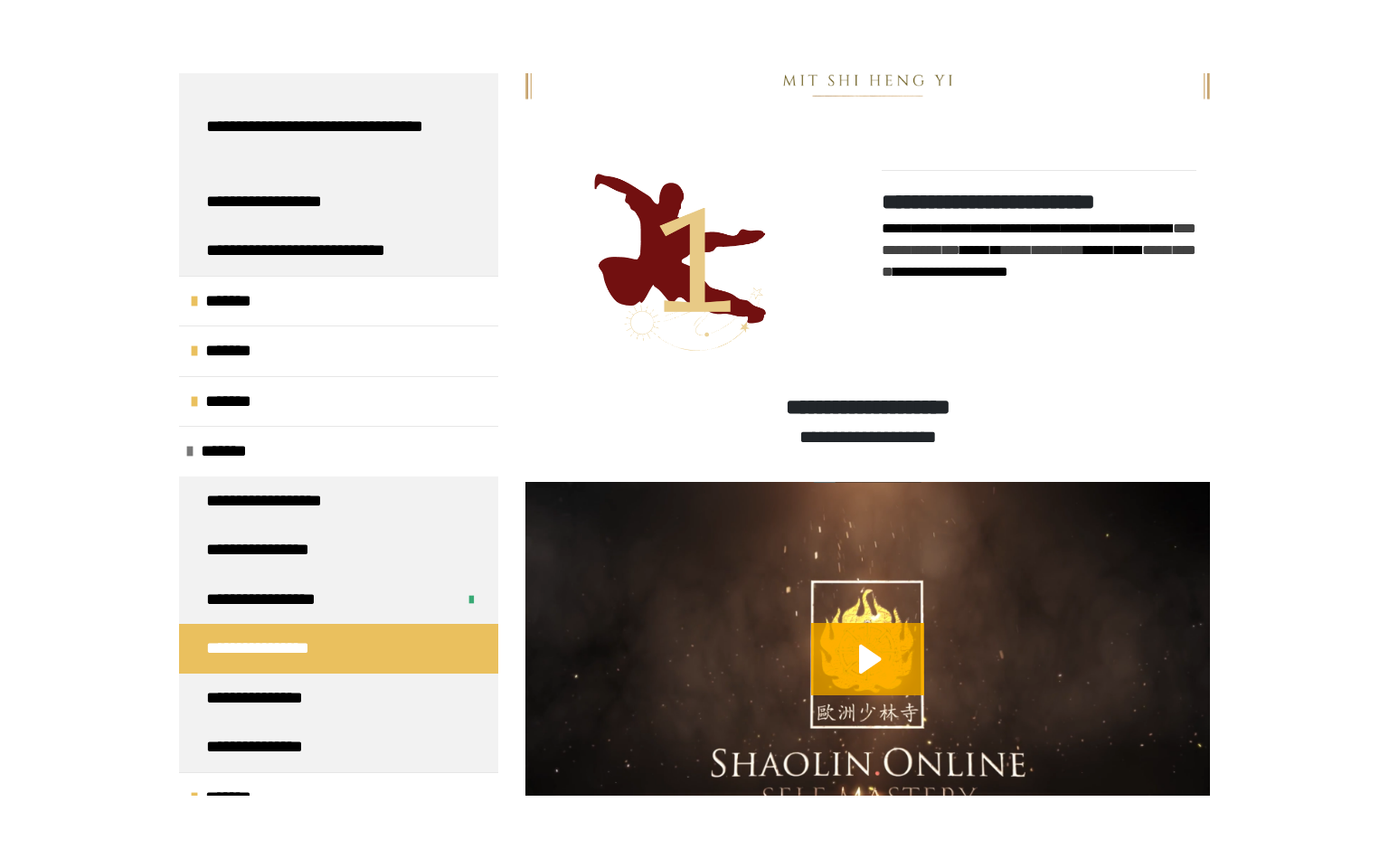scroll, scrollTop: 530, scrollLeft: 0, axis: vertical 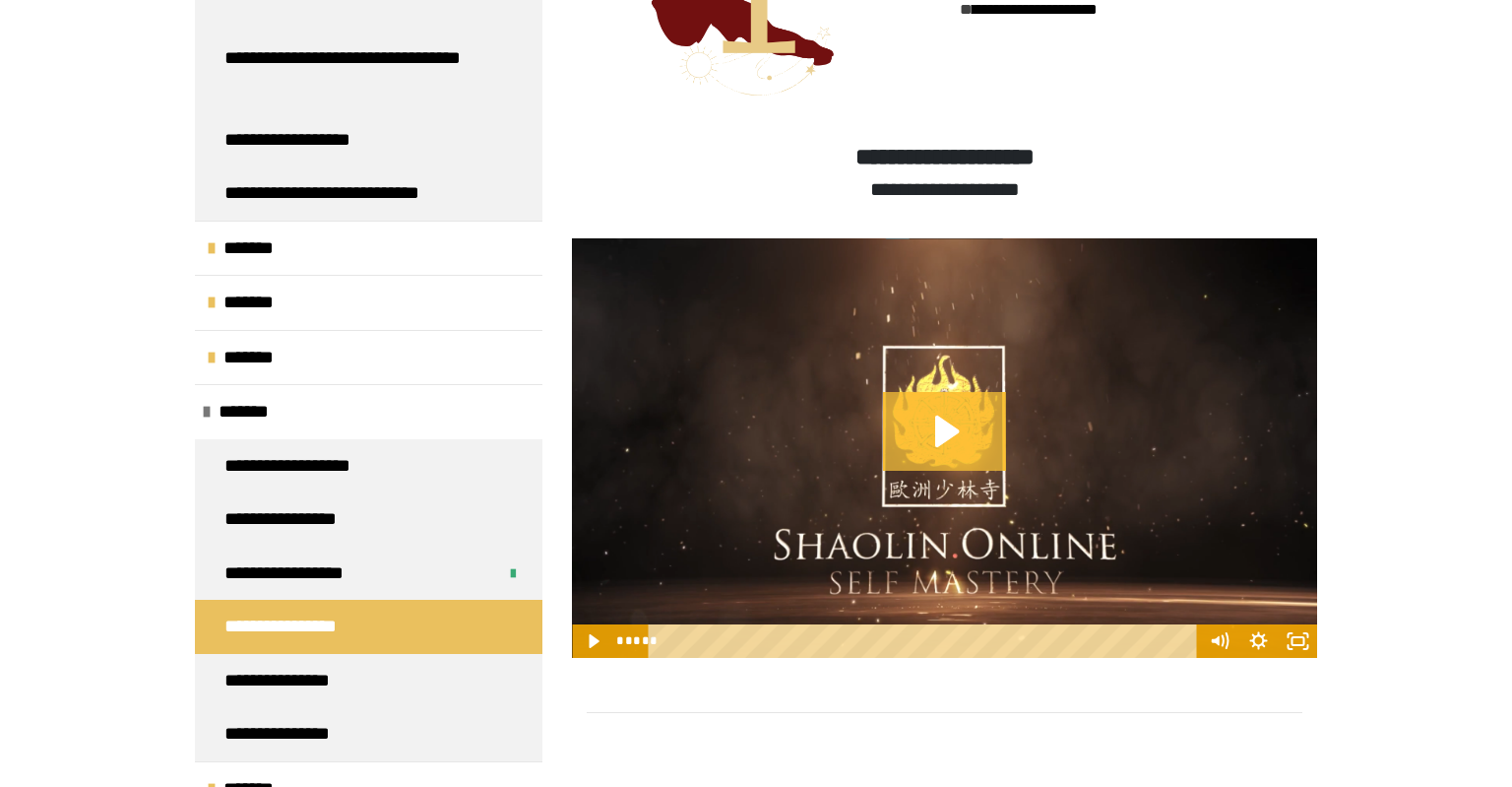 click 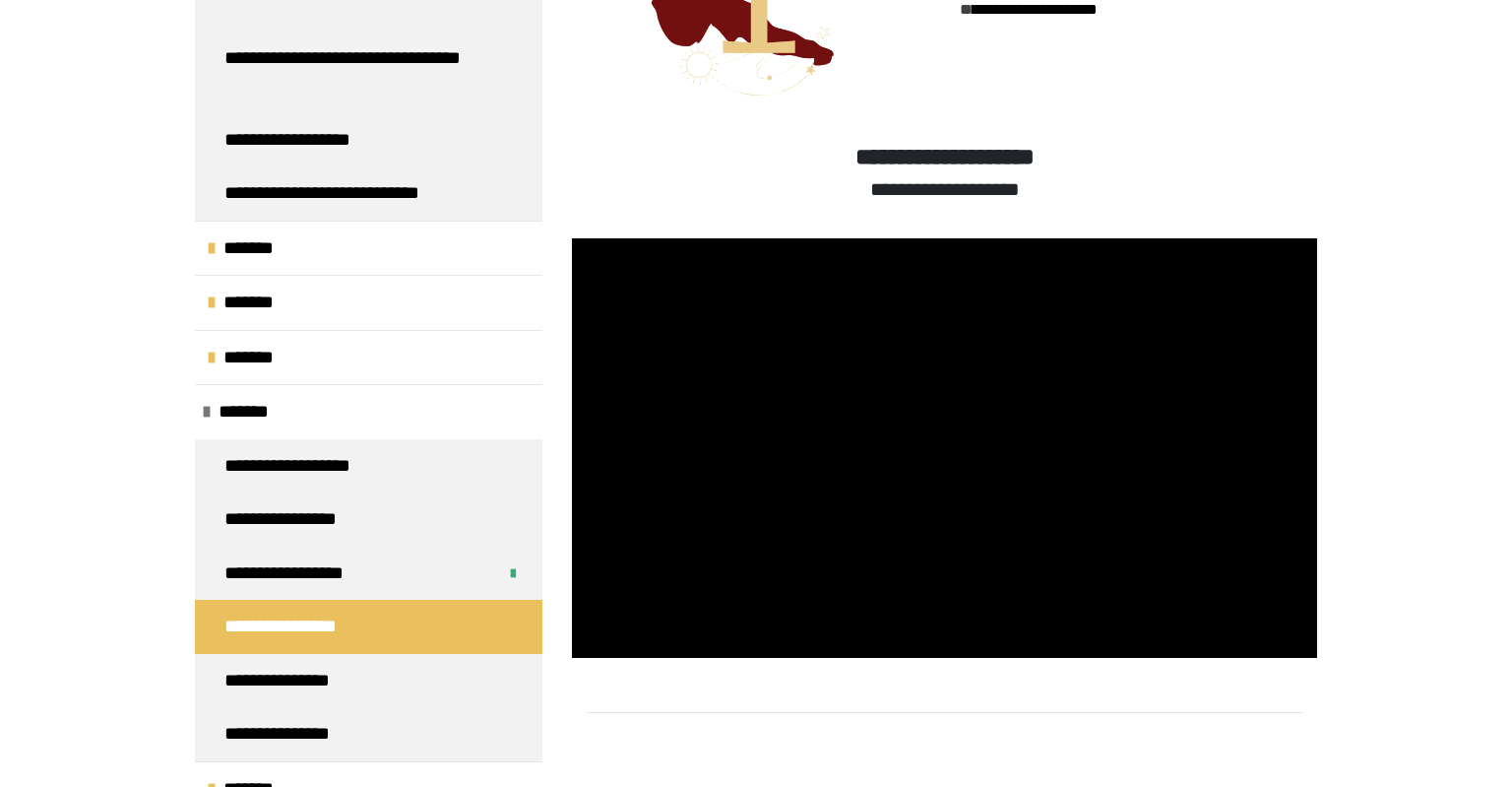 click on "**********" at bounding box center (756, 1716) 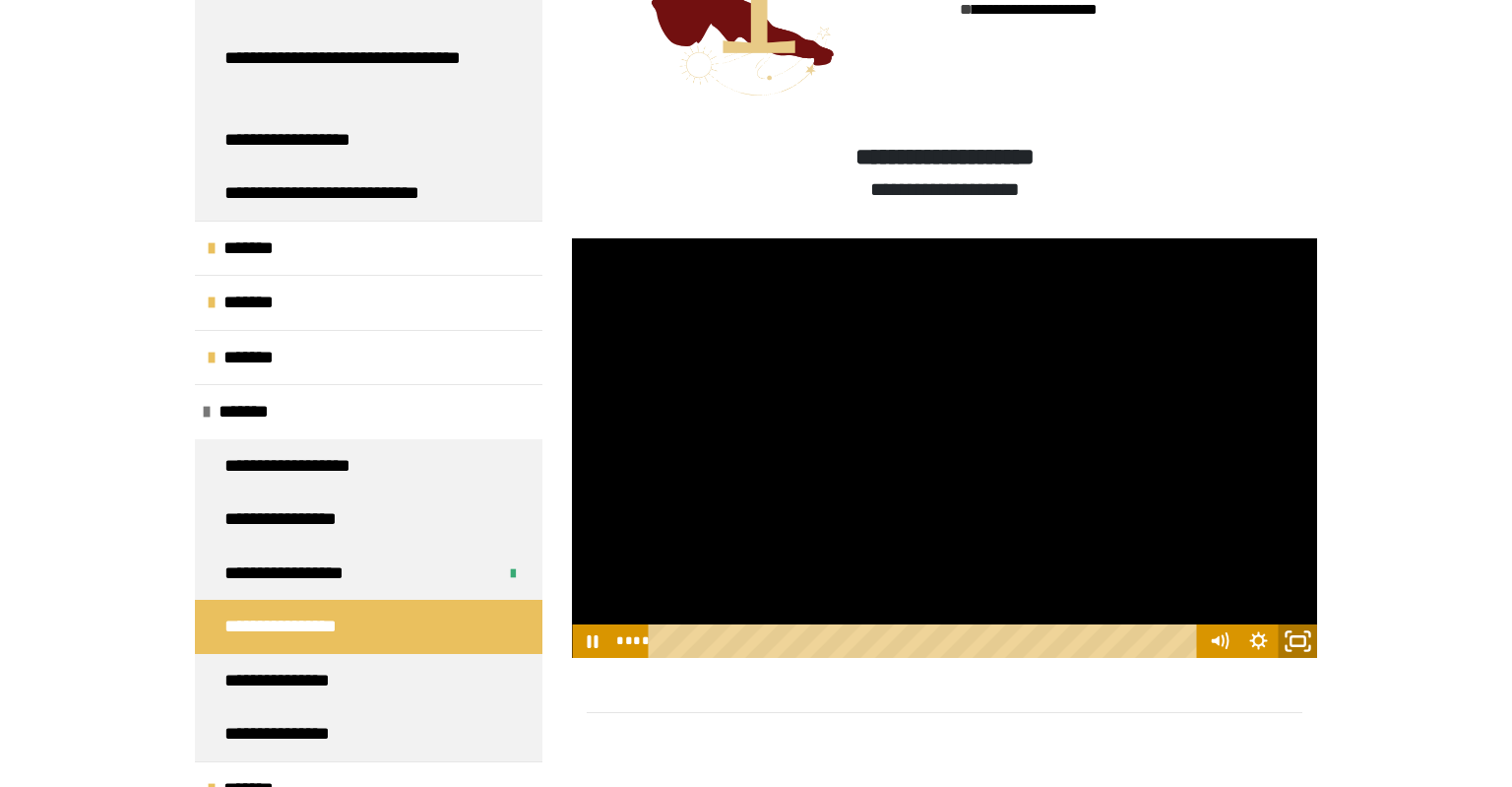 click 